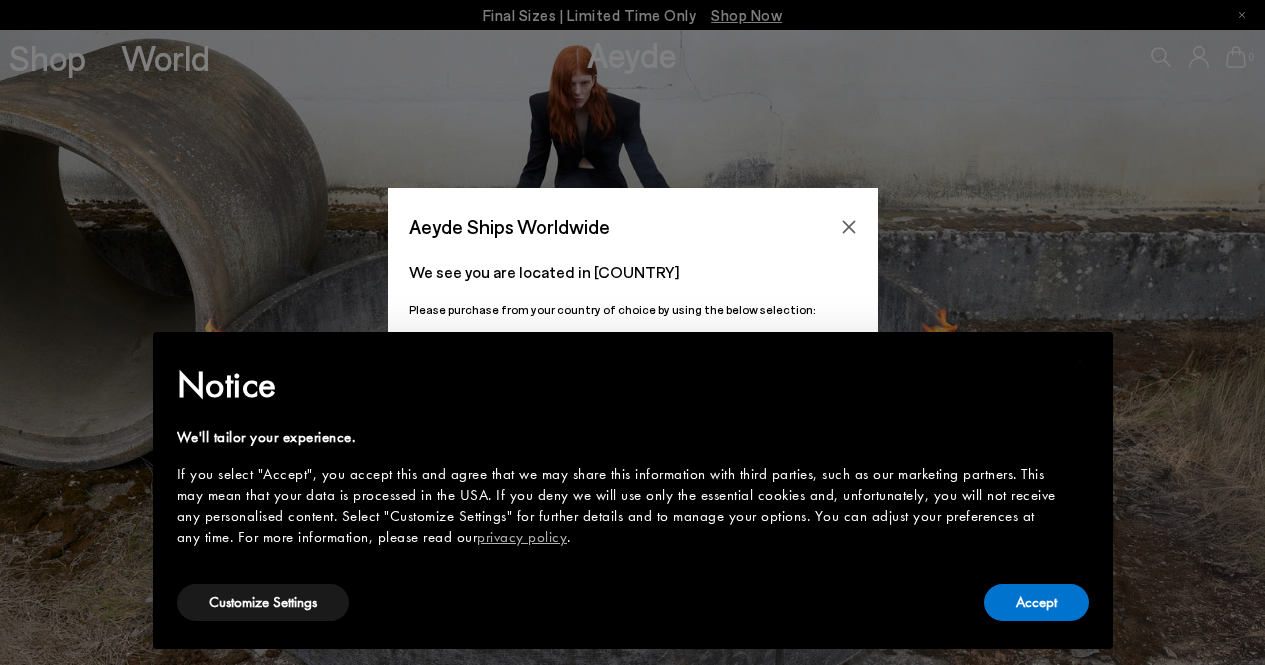 click on "Accept" at bounding box center [1036, 602] 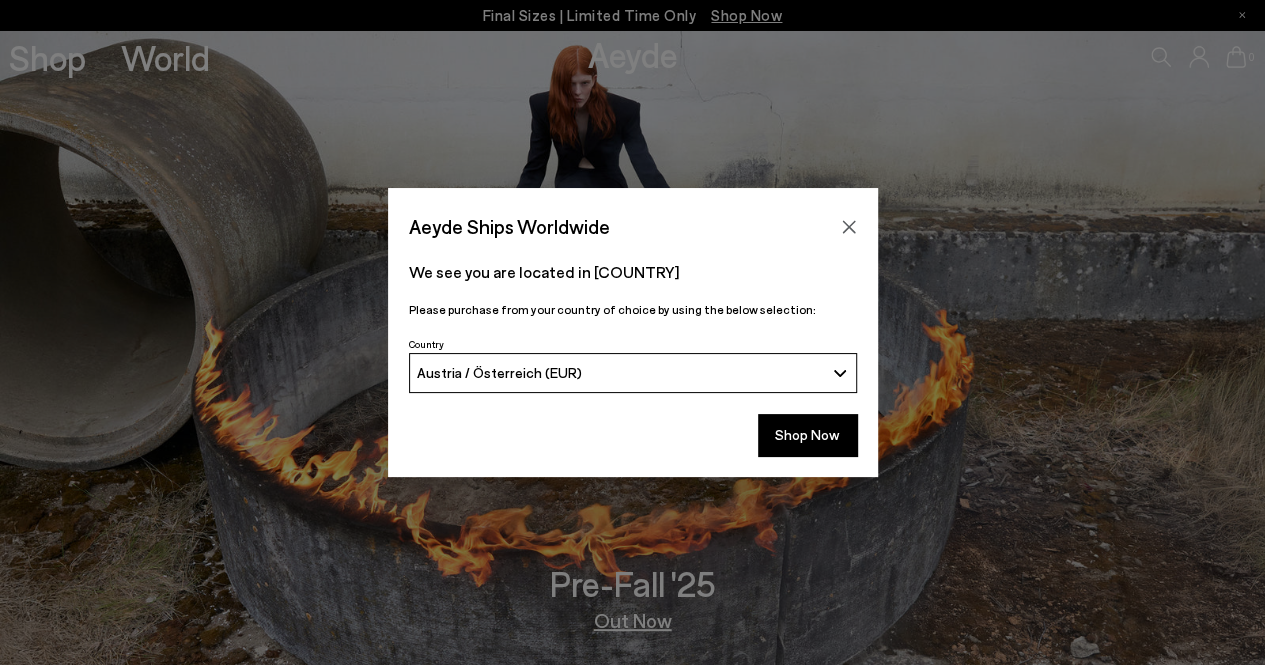 click on "Austria / Österreich (EUR)" at bounding box center (620, 372) 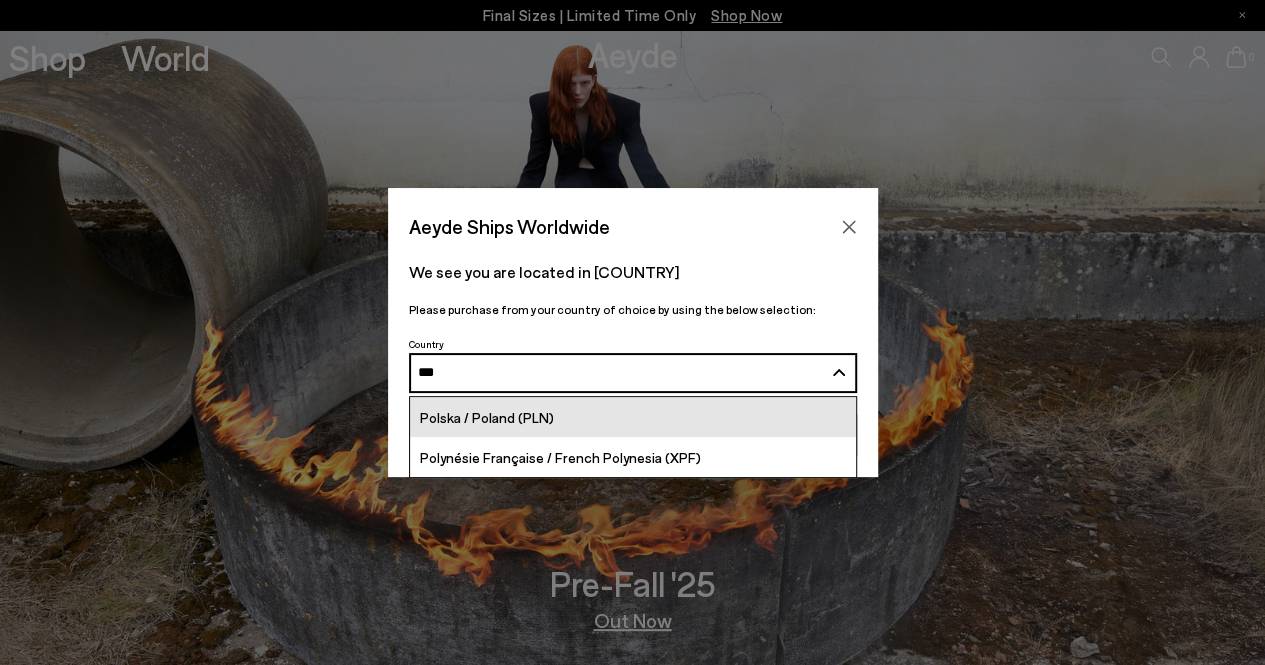 type on "***" 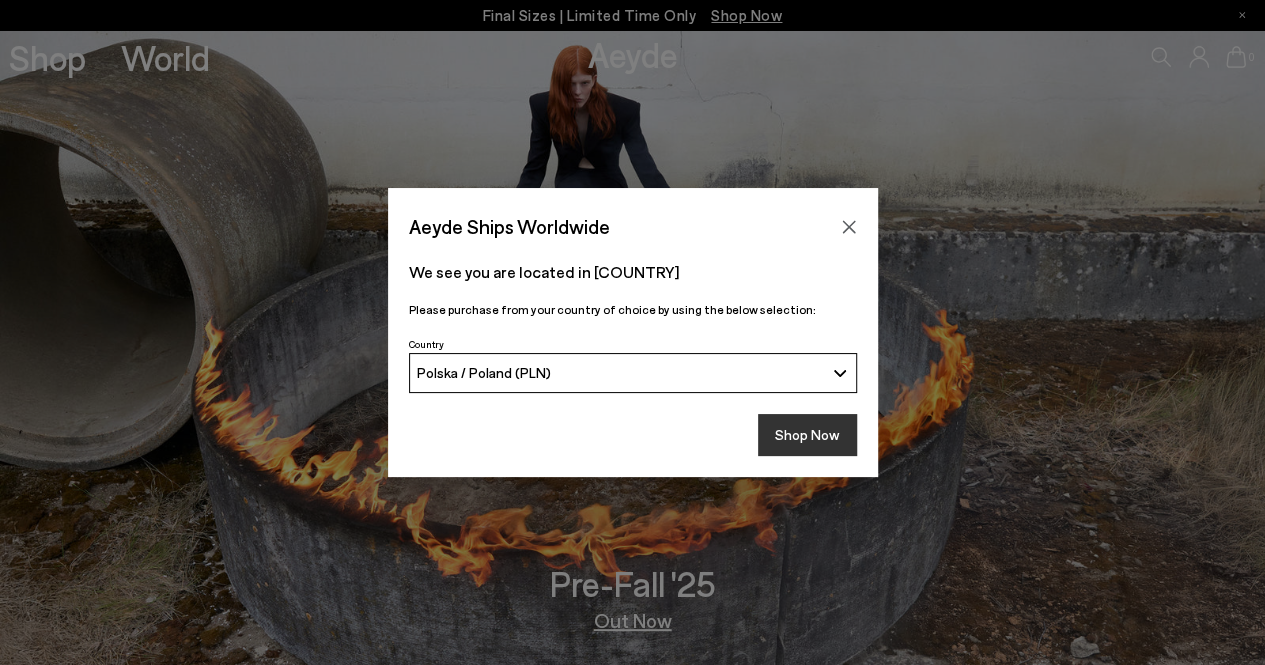 click on "Shop Now" at bounding box center [807, 435] 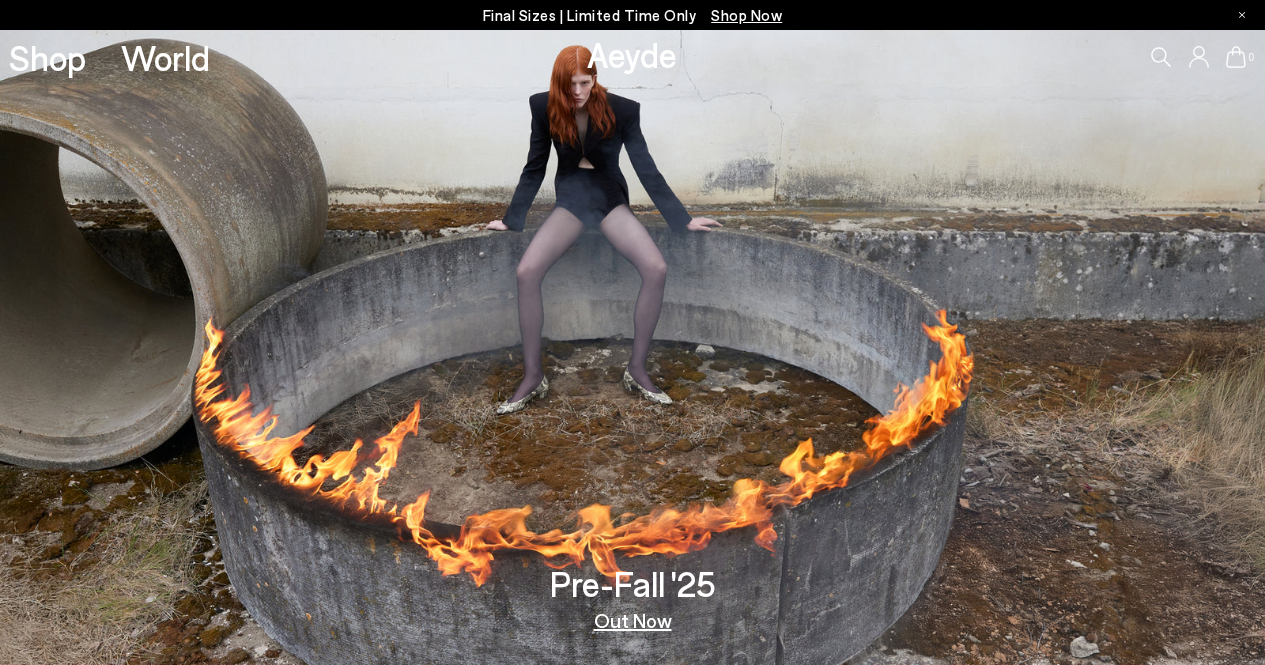 scroll, scrollTop: 0, scrollLeft: 0, axis: both 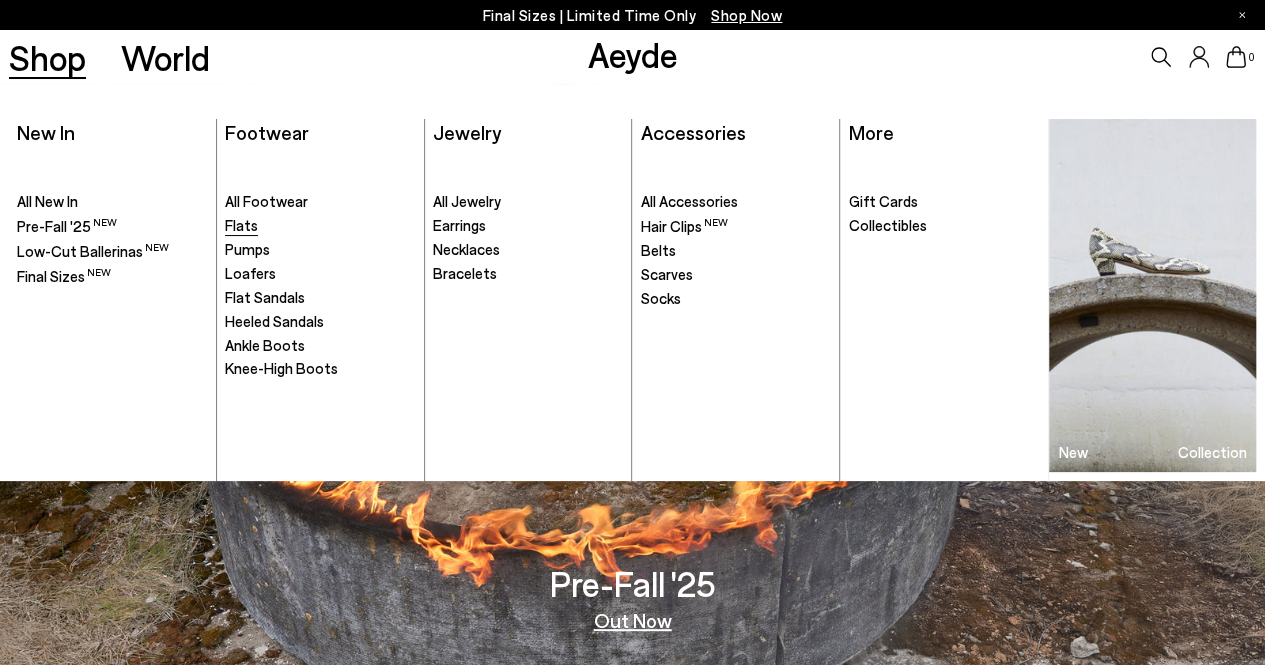 click on "Flats" at bounding box center [241, 225] 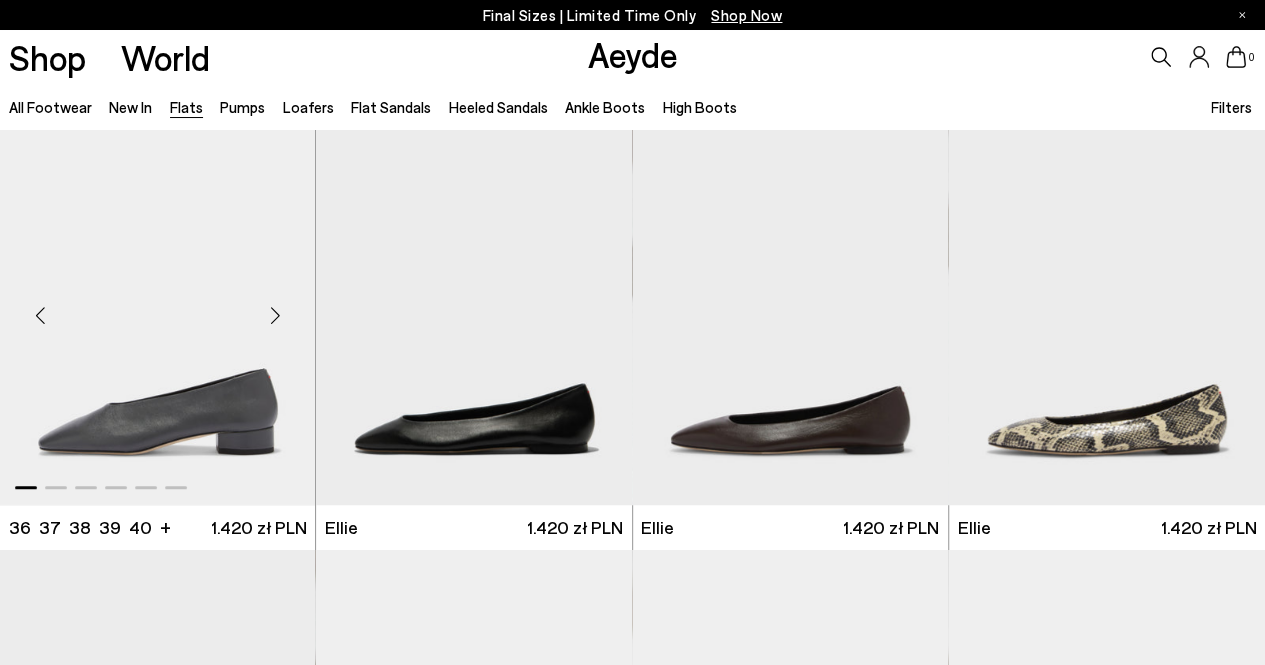 scroll, scrollTop: 600, scrollLeft: 0, axis: vertical 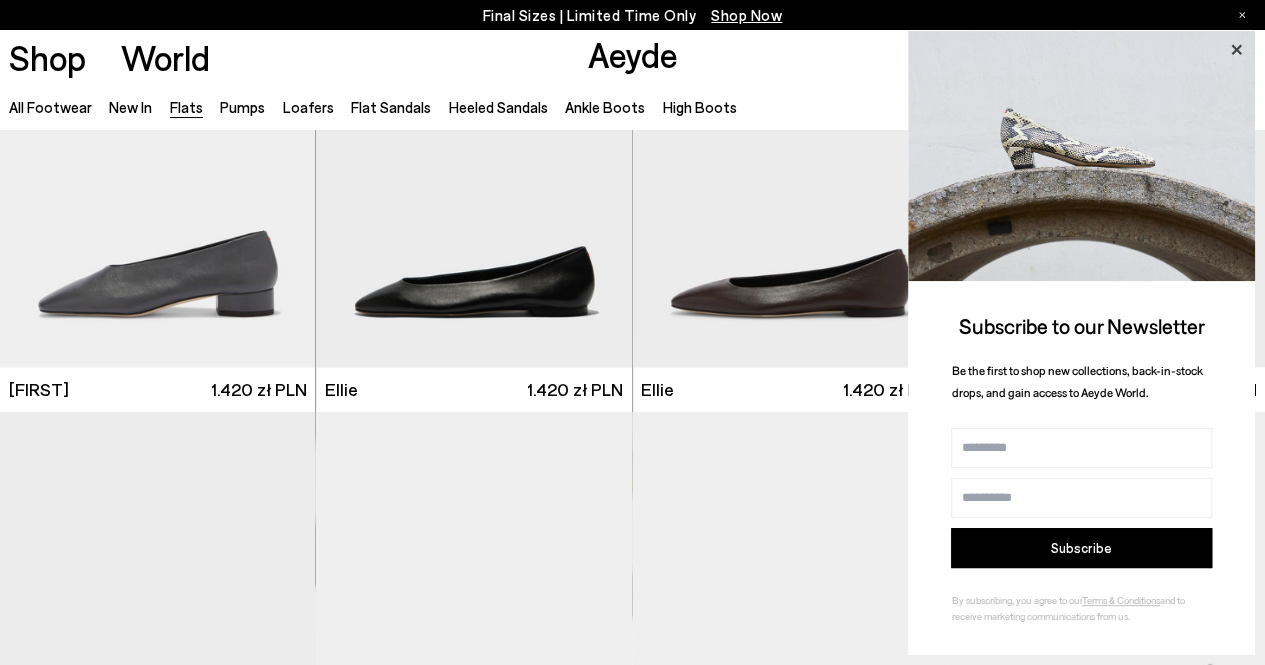 click 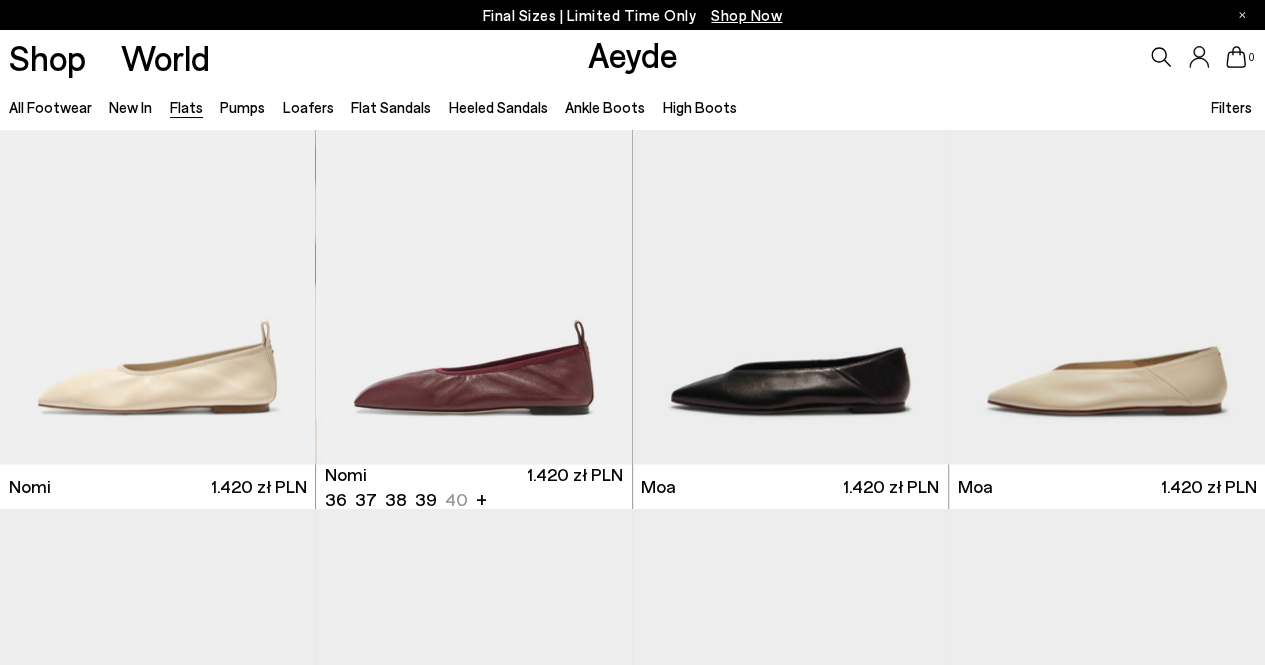 scroll, scrollTop: 1500, scrollLeft: 0, axis: vertical 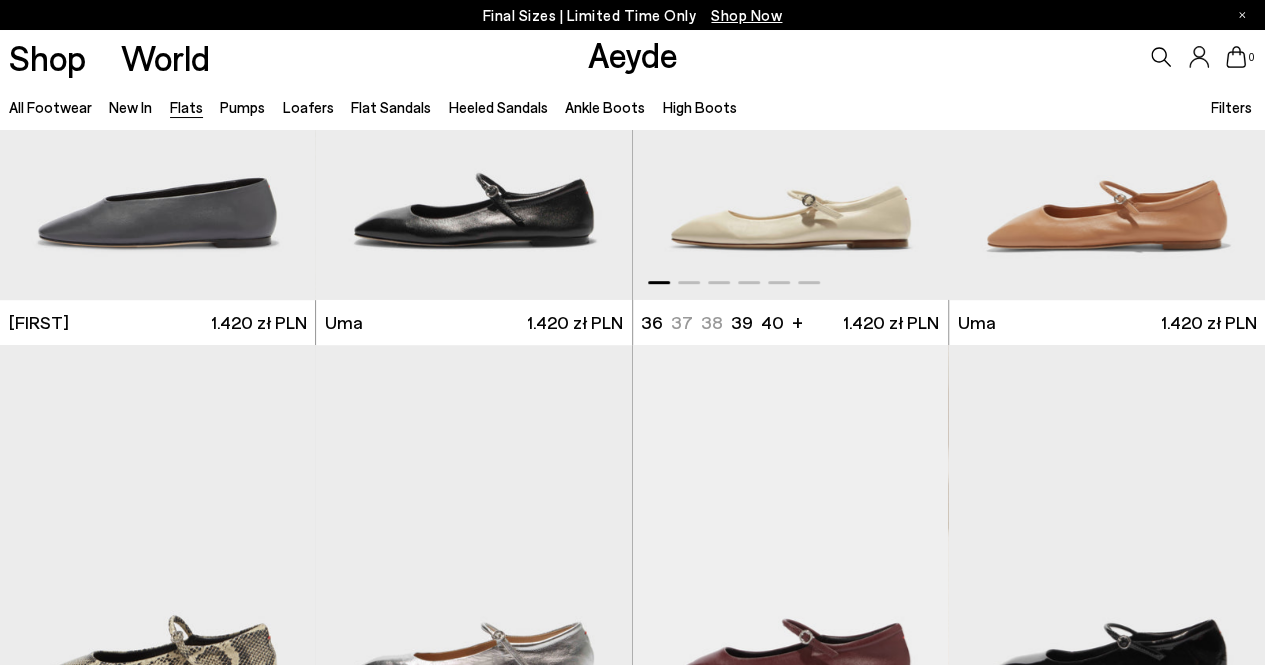 click at bounding box center [791, 101] 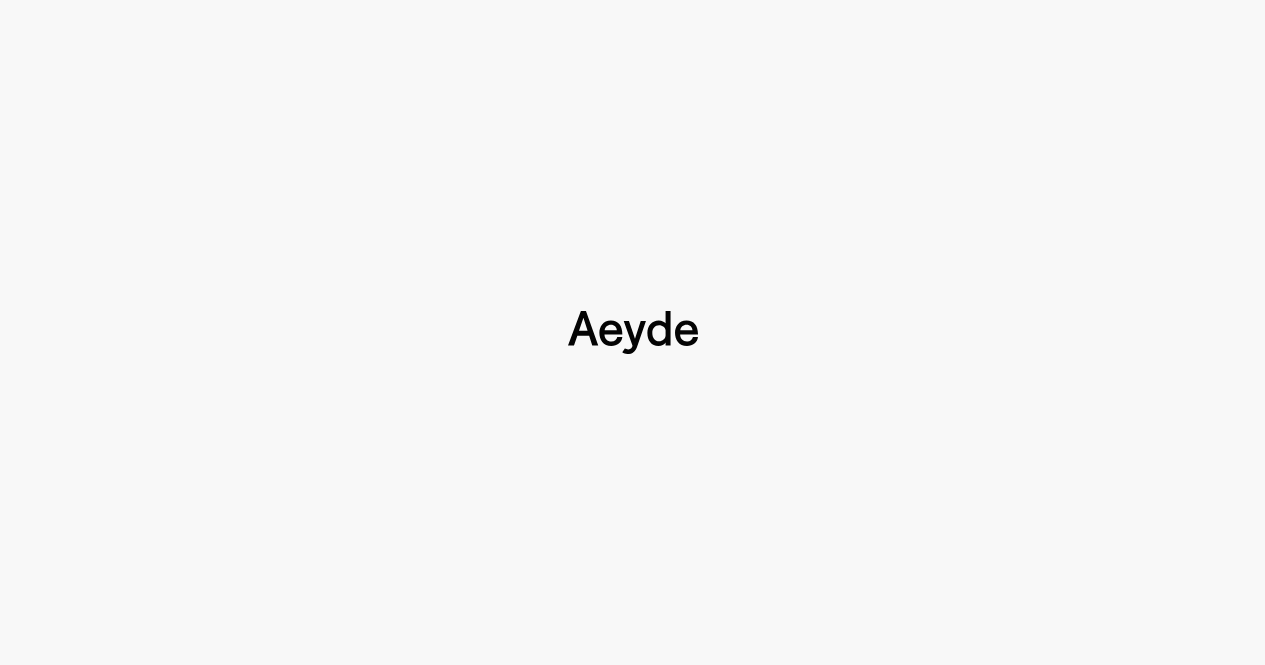 type 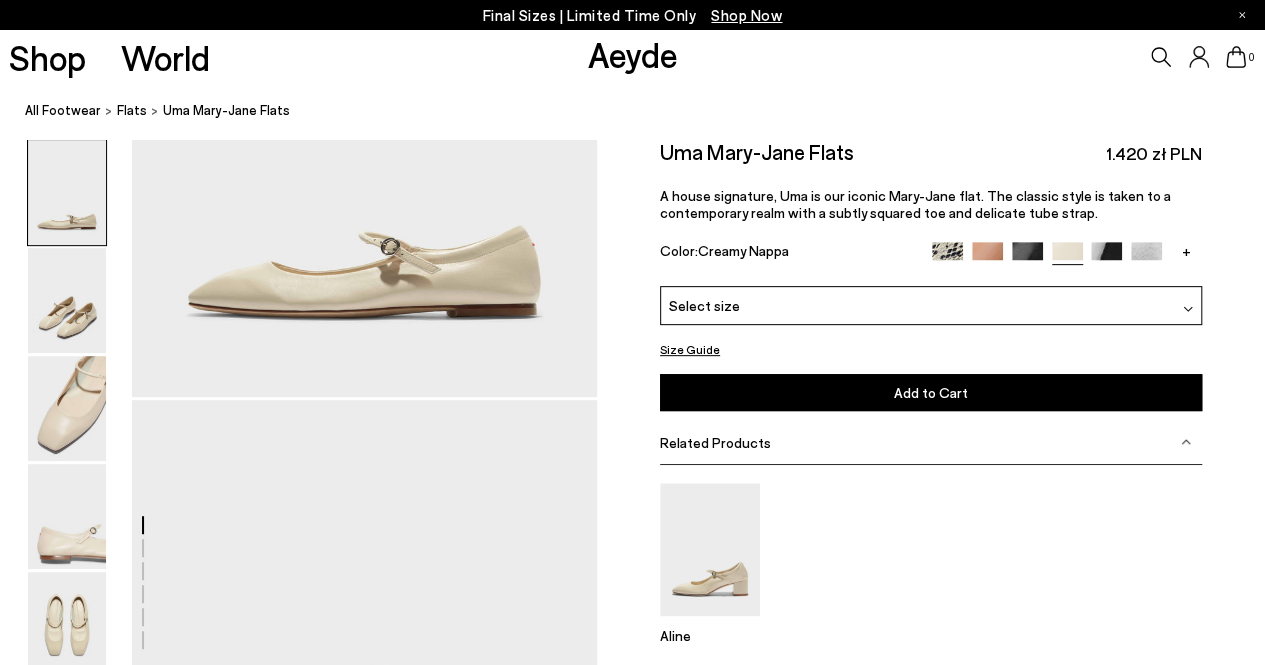 scroll, scrollTop: 300, scrollLeft: 0, axis: vertical 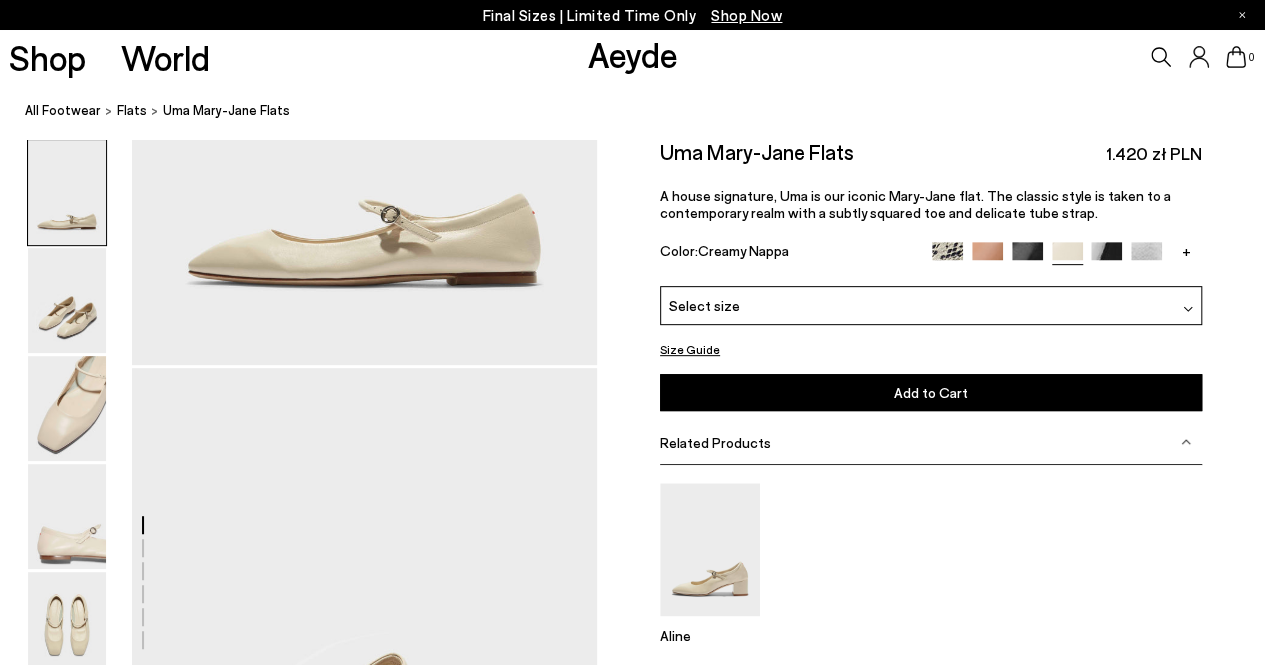 click on "Size Guide" at bounding box center [690, 349] 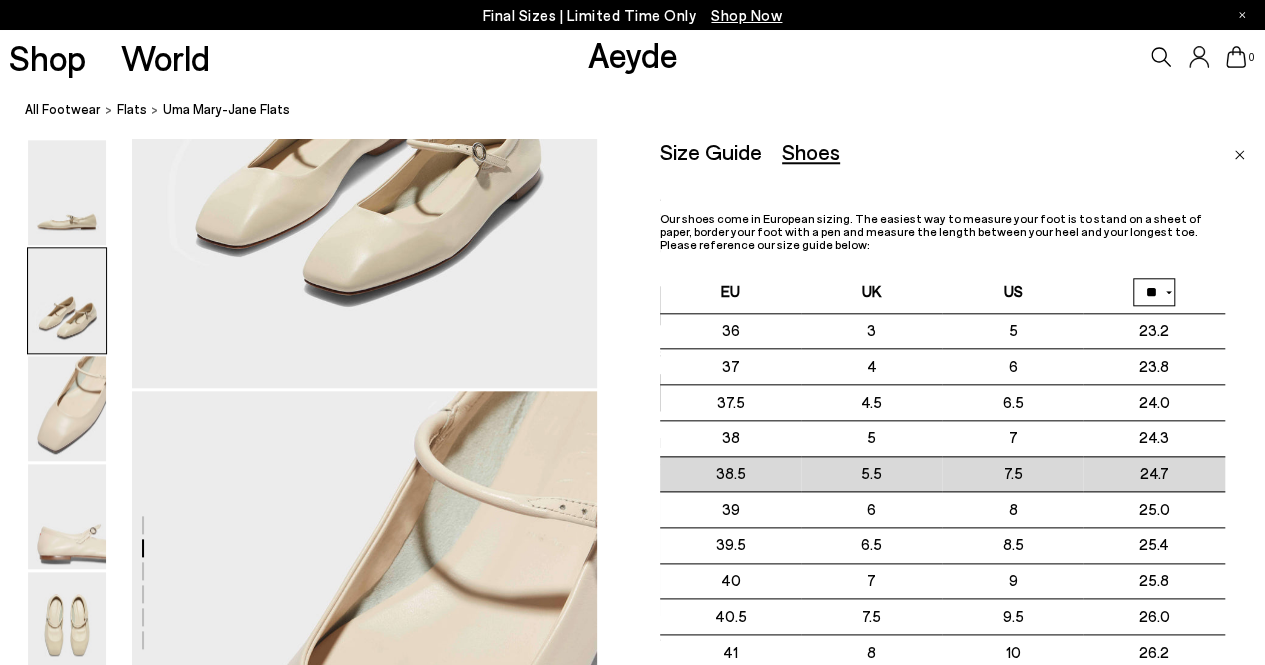 scroll, scrollTop: 1100, scrollLeft: 0, axis: vertical 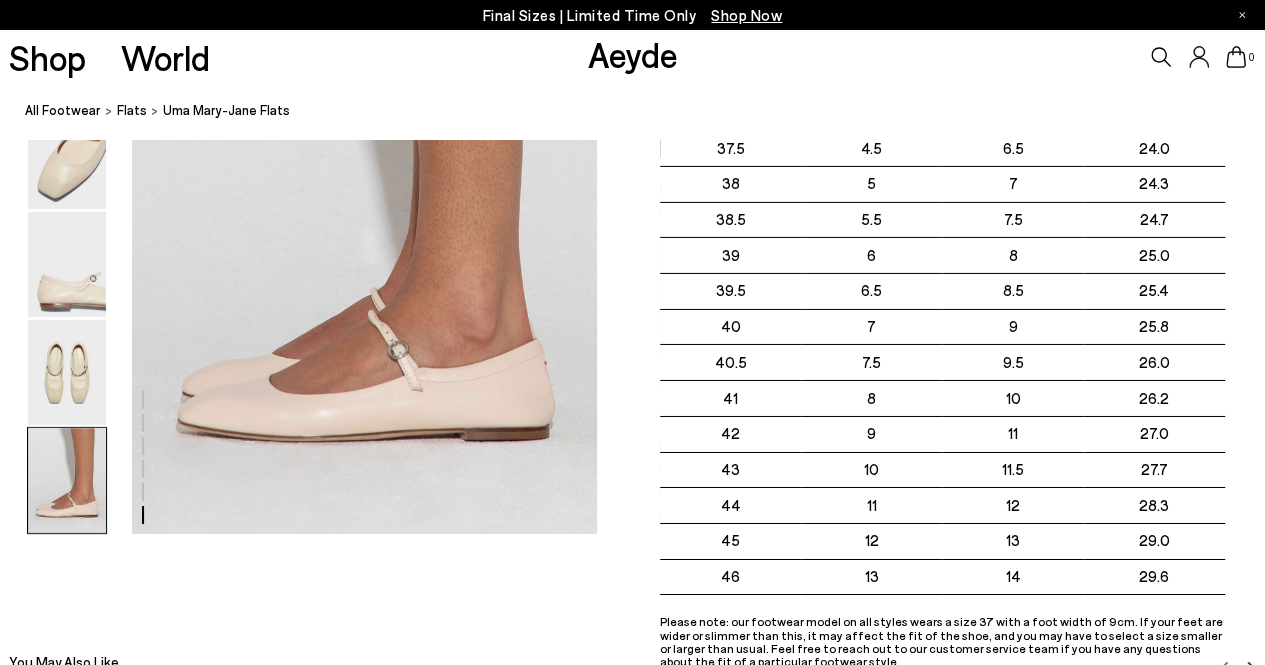 click on "Size Guide
Shoes
Belt
Our shoes come in European sizing. The easiest way to measure your foot is to stand on a sheet of paper, border your foot with a pen and measure the length between your heel and your longest toe. Please reference our size guide below:
EU
UK US ** **" at bounding box center (931, 209) 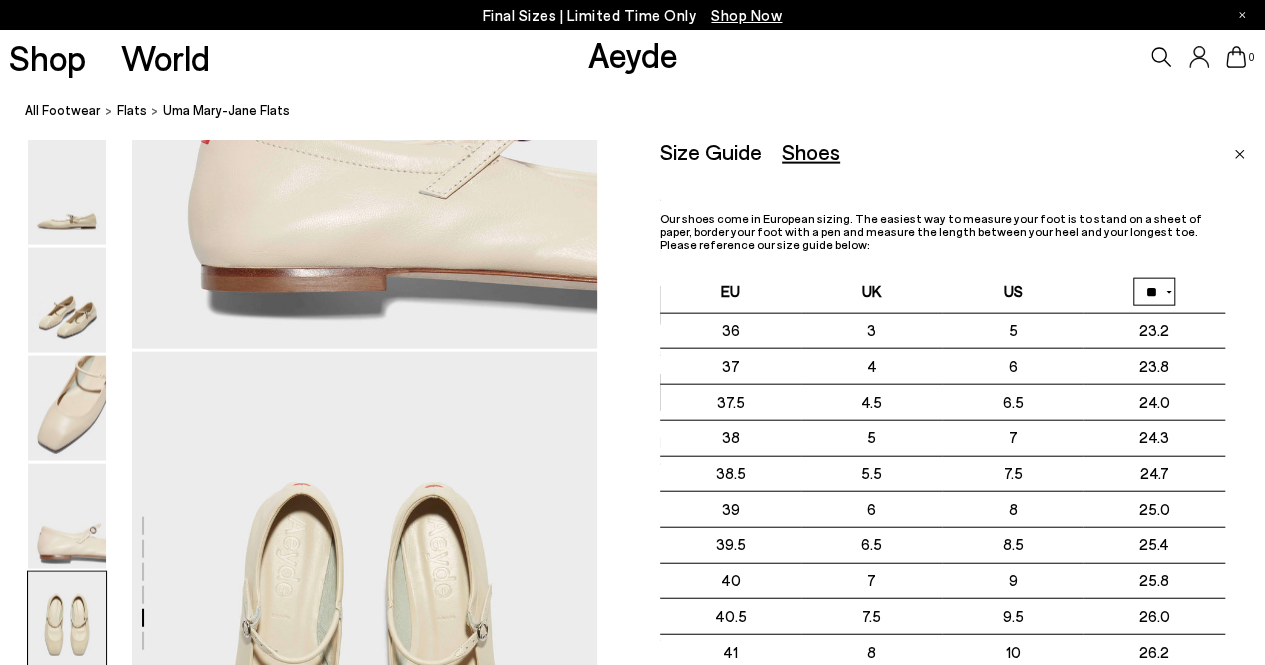 scroll, scrollTop: 1944, scrollLeft: 0, axis: vertical 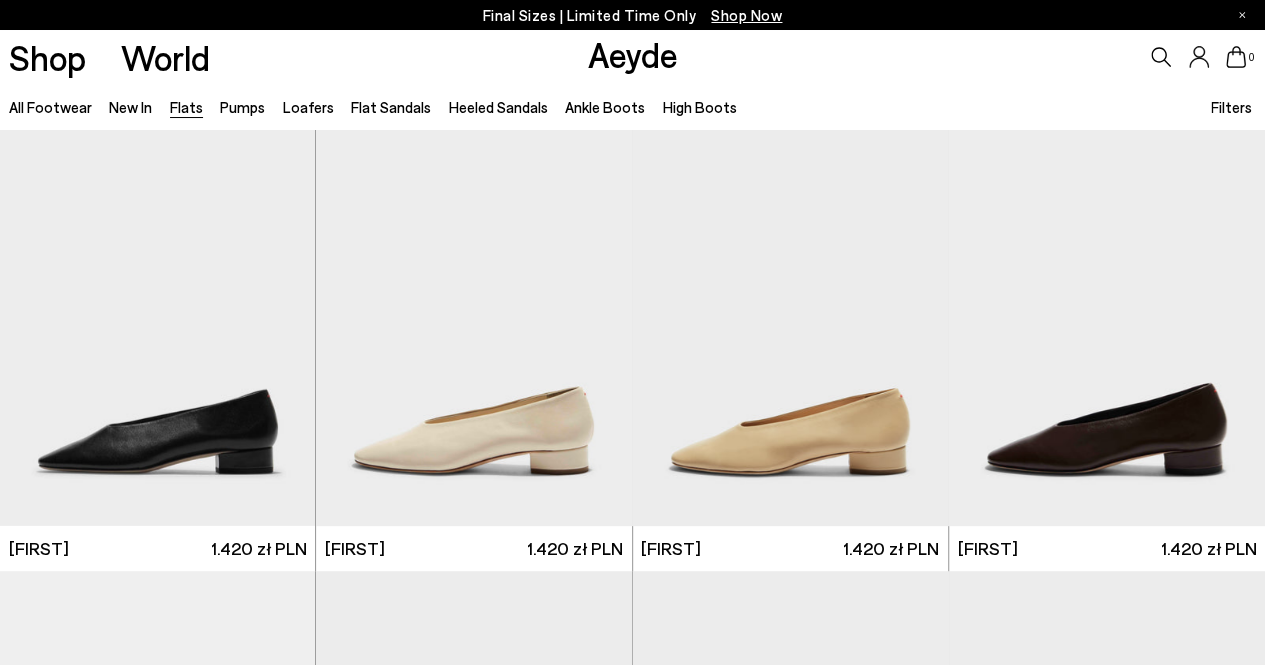 click on "Filters" at bounding box center (1231, 107) 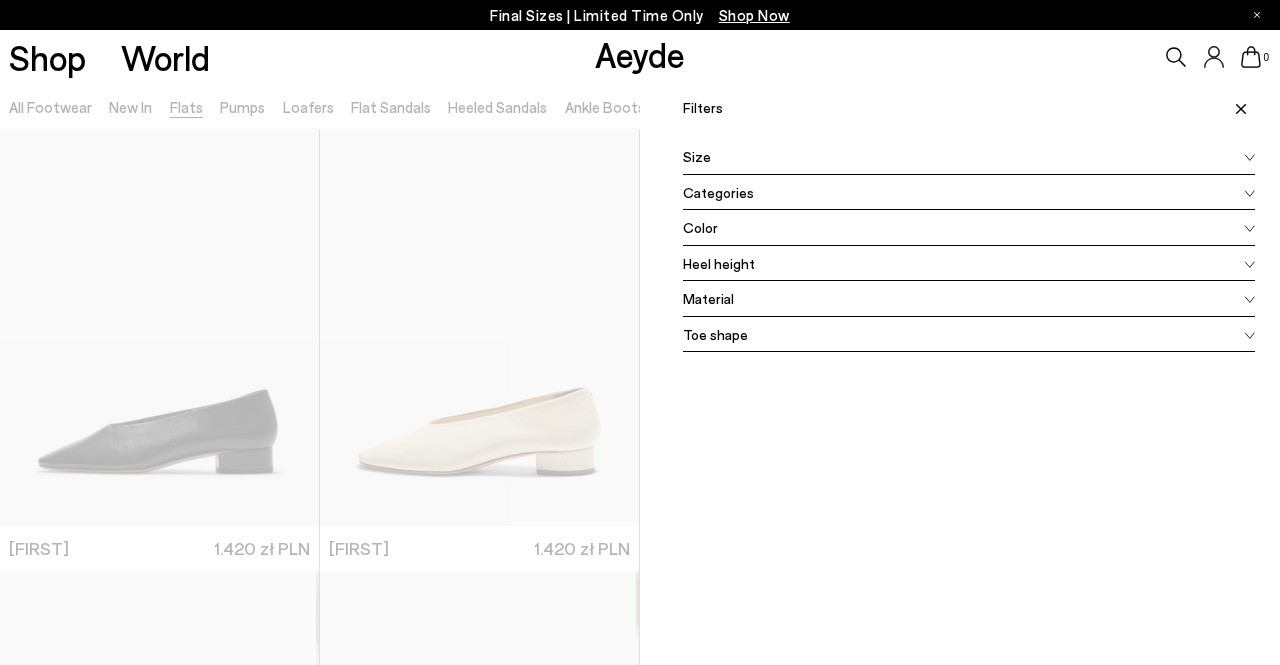 click on "Size" at bounding box center (697, 156) 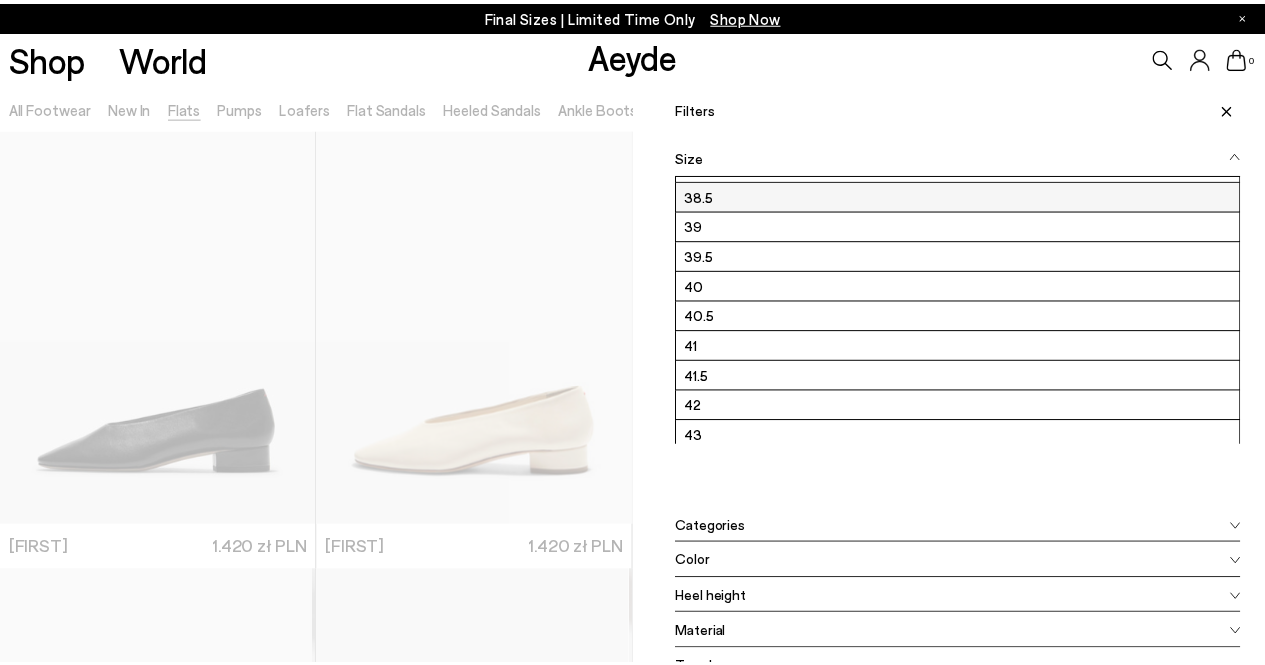 scroll, scrollTop: 264, scrollLeft: 0, axis: vertical 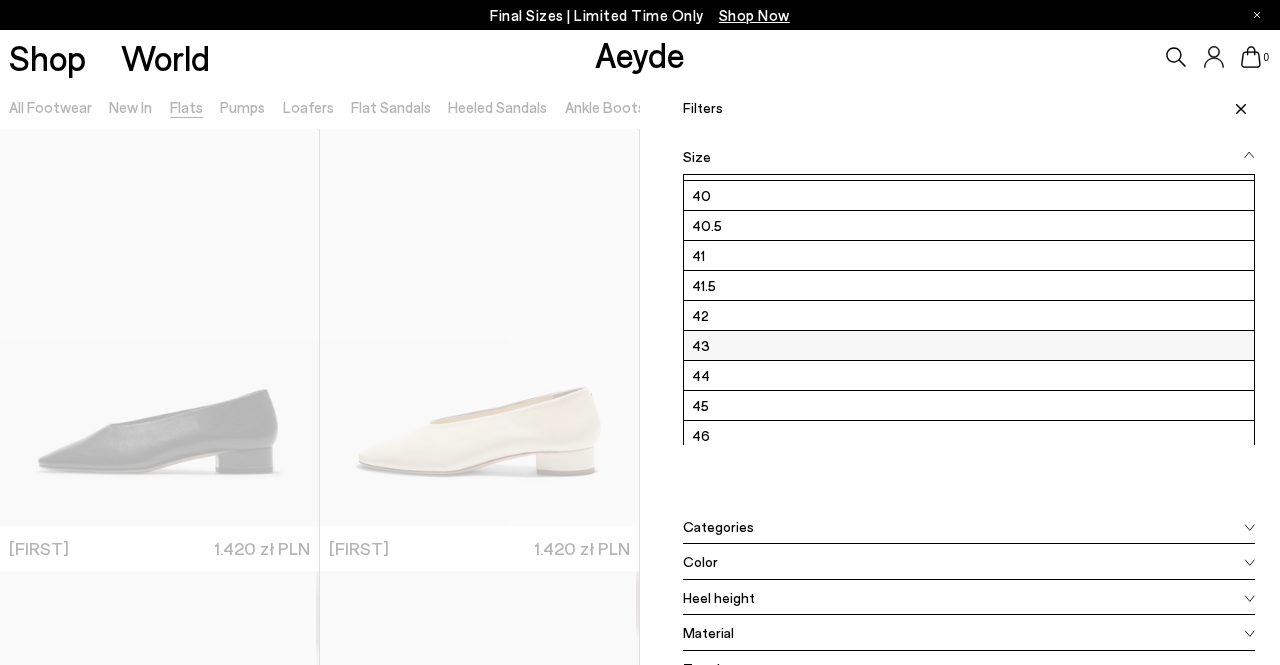 click on "43" at bounding box center [969, 345] 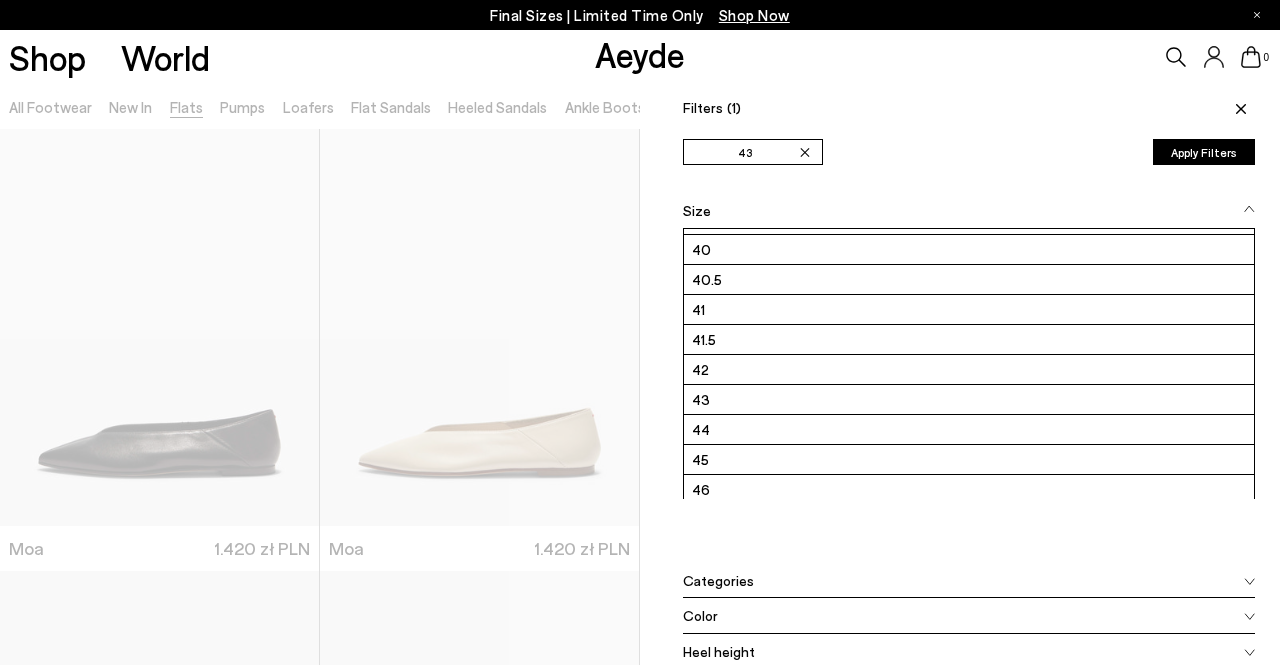 click on "Apply Filters" at bounding box center [1204, 152] 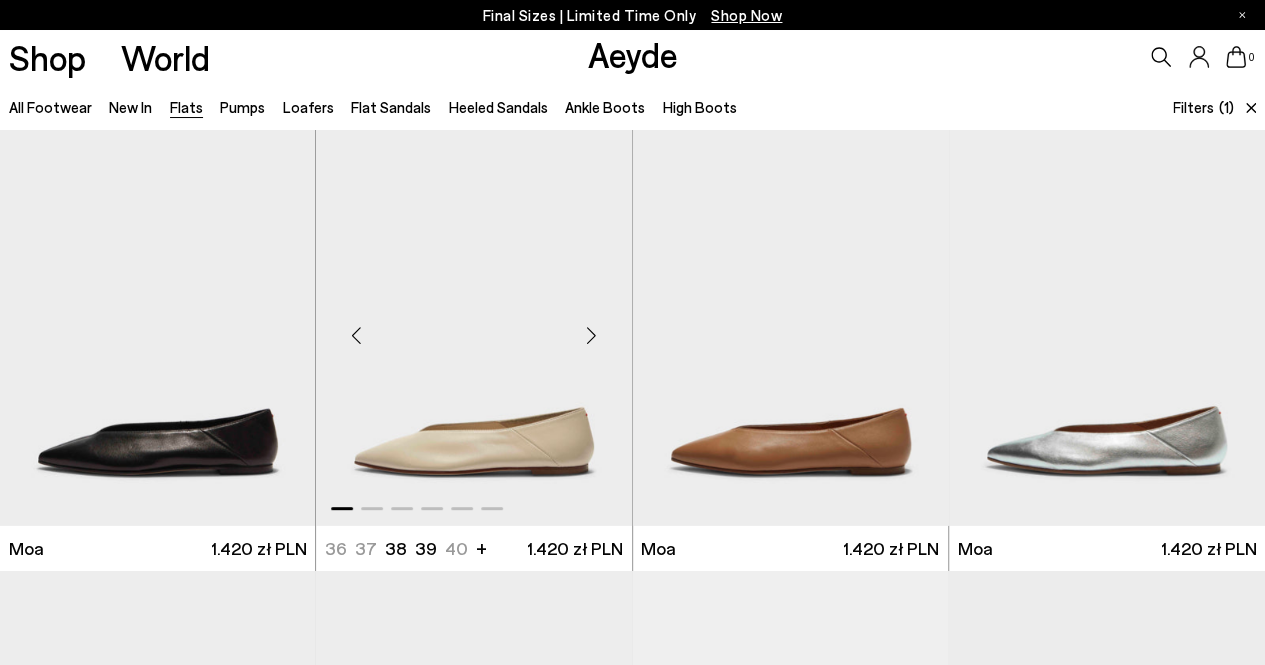 click at bounding box center (474, 327) 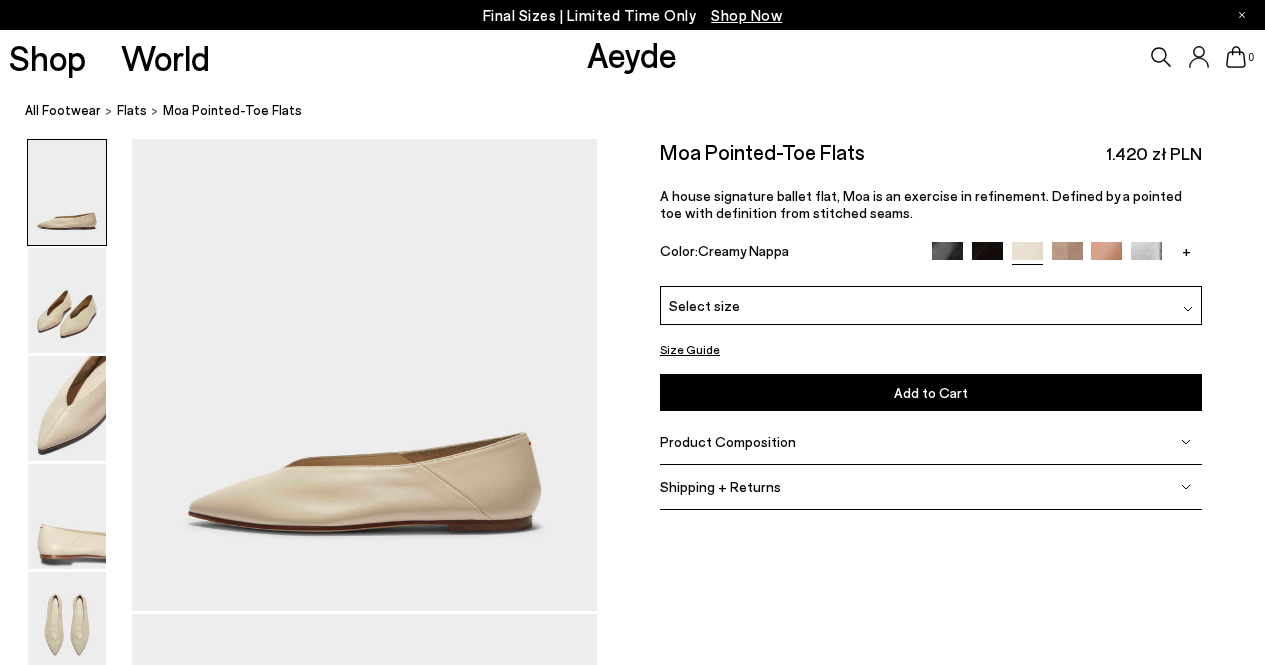 scroll, scrollTop: 0, scrollLeft: 0, axis: both 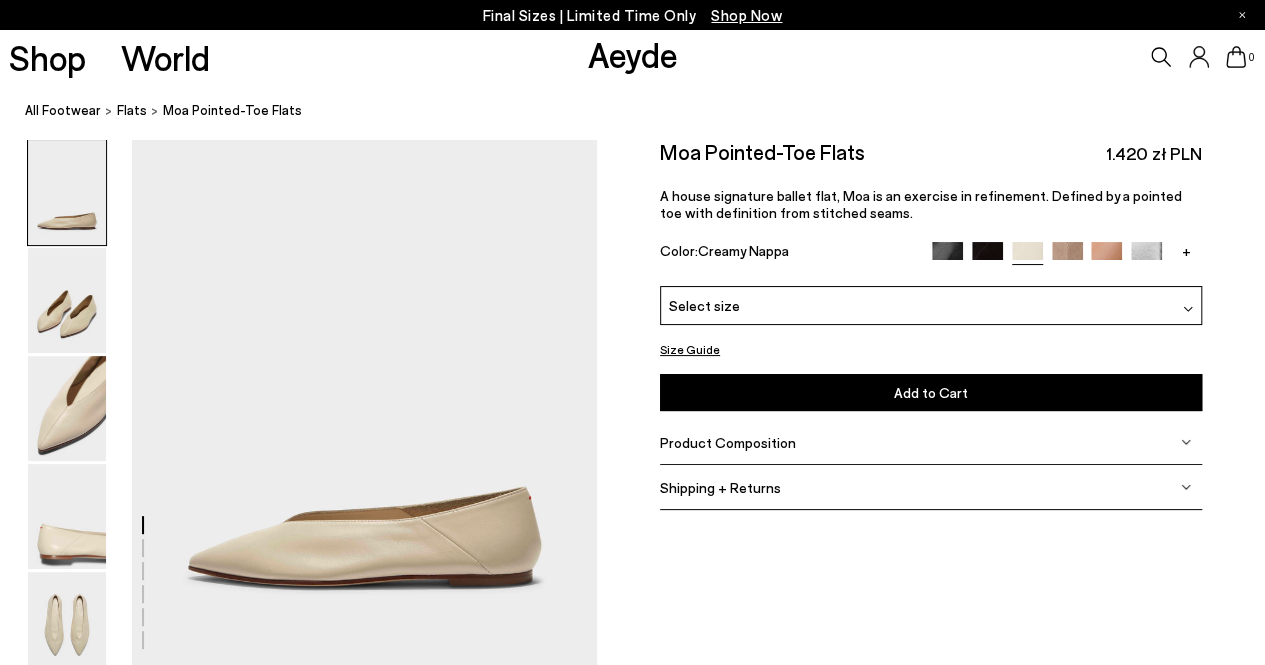 click on "Select size" at bounding box center [931, 305] 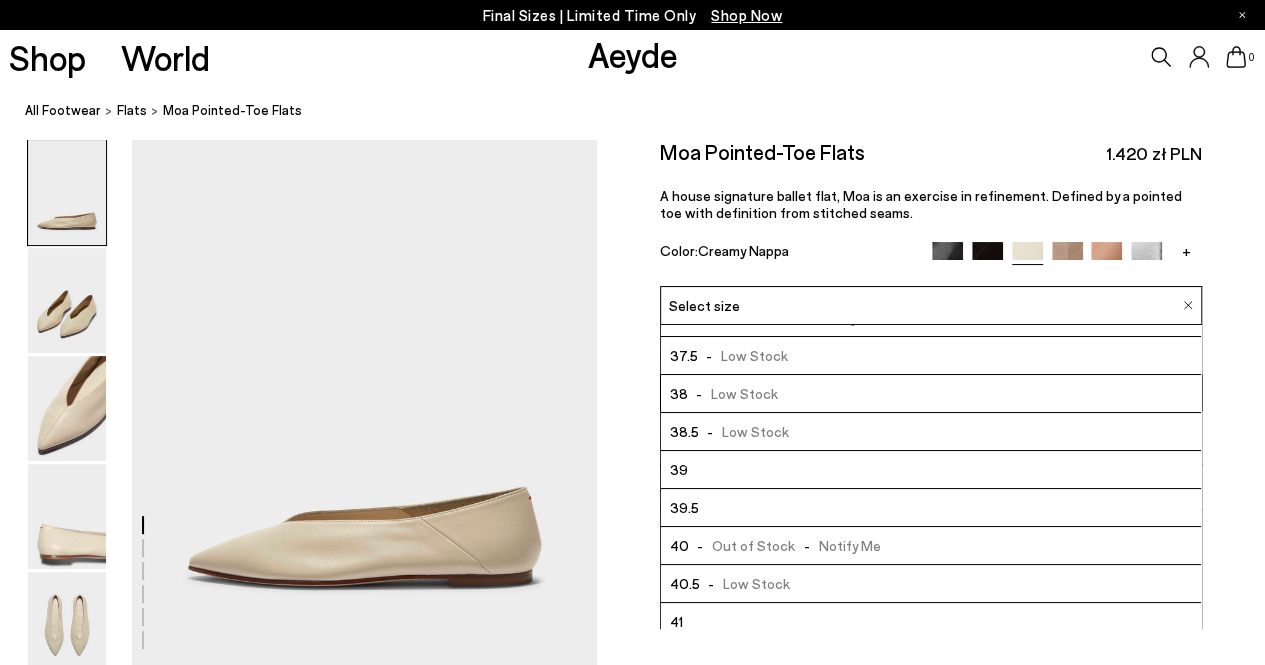 scroll, scrollTop: 186, scrollLeft: 0, axis: vertical 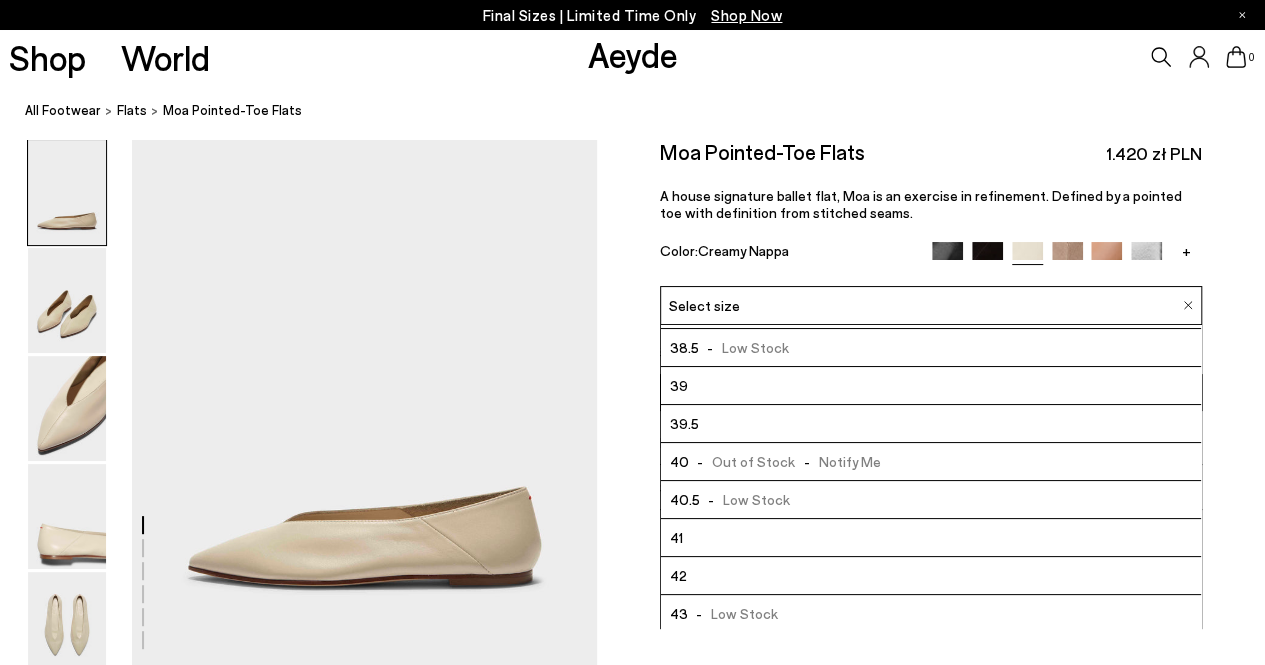 click at bounding box center [632, 1958] 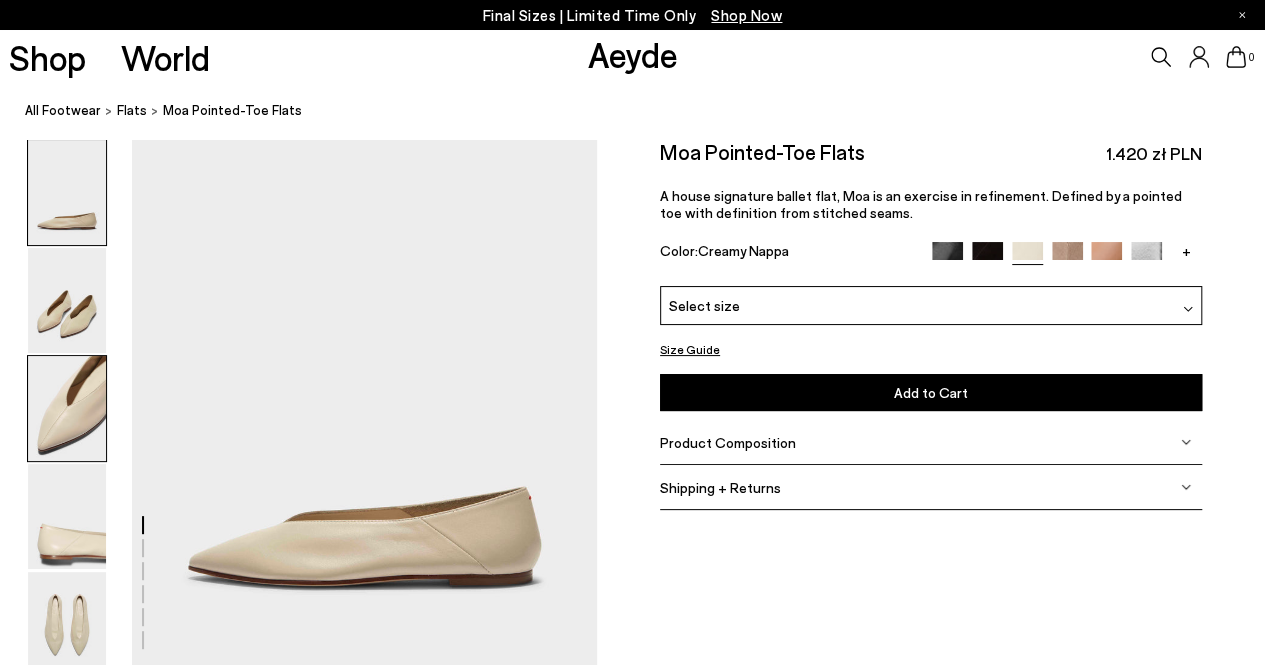 click at bounding box center [67, 408] 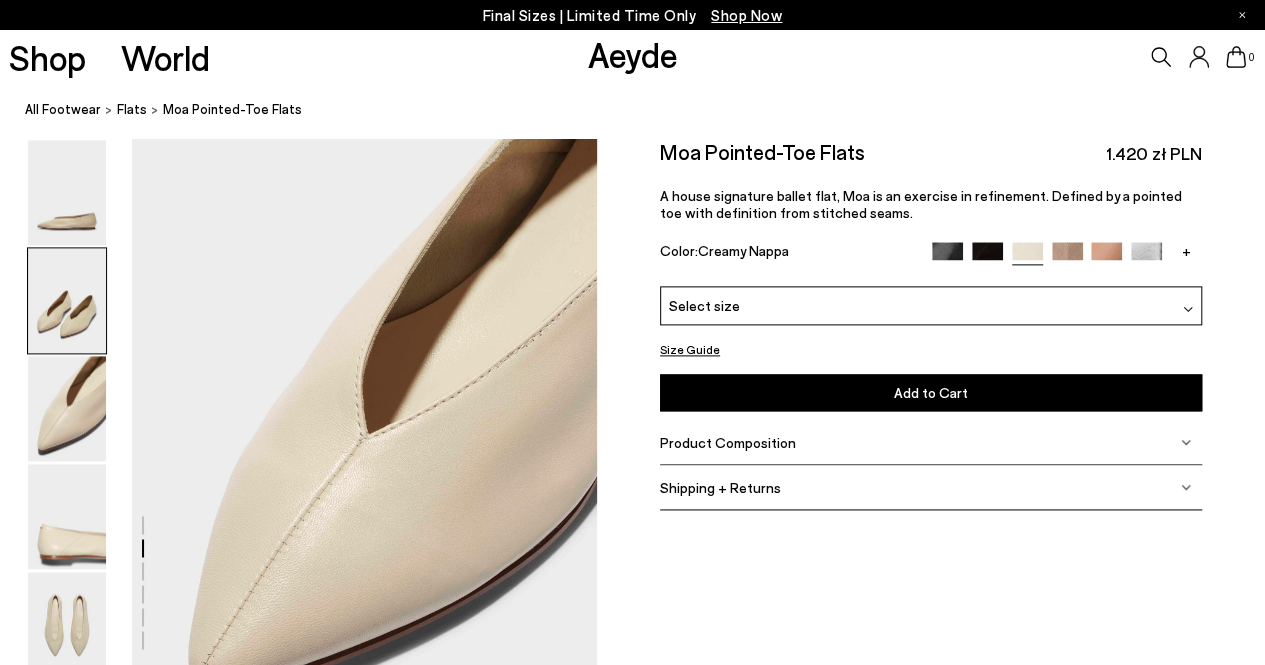 scroll, scrollTop: 1154, scrollLeft: 0, axis: vertical 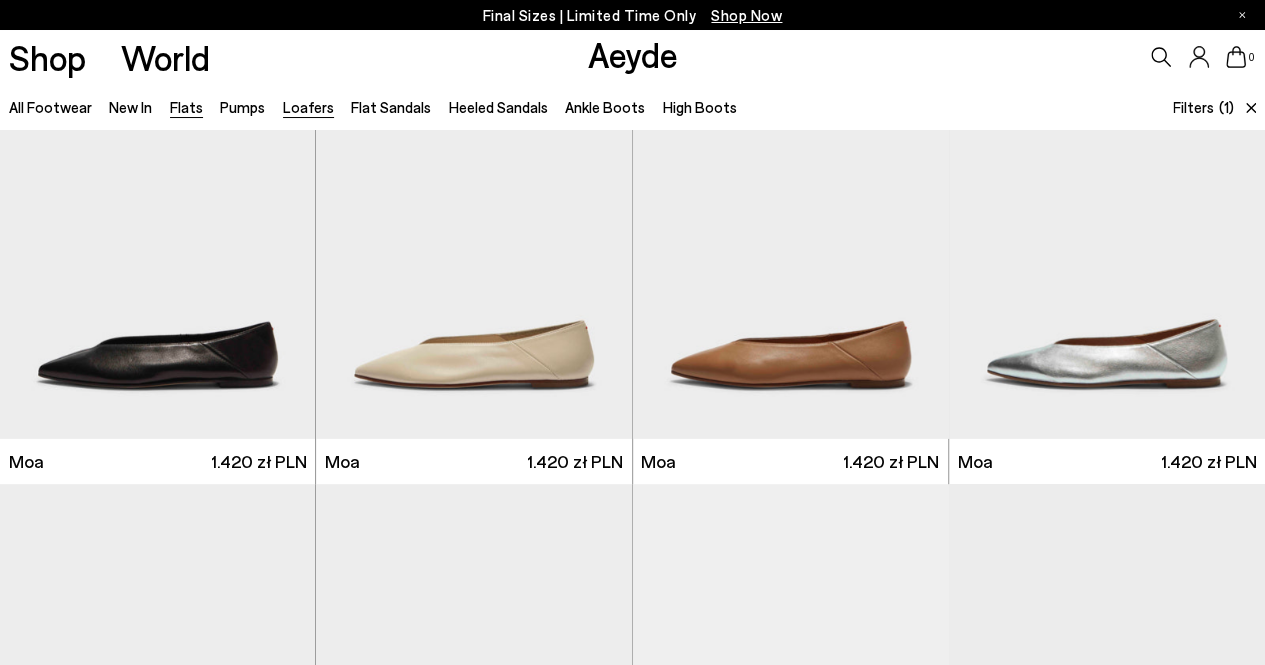 click on "Loafers" at bounding box center [308, 107] 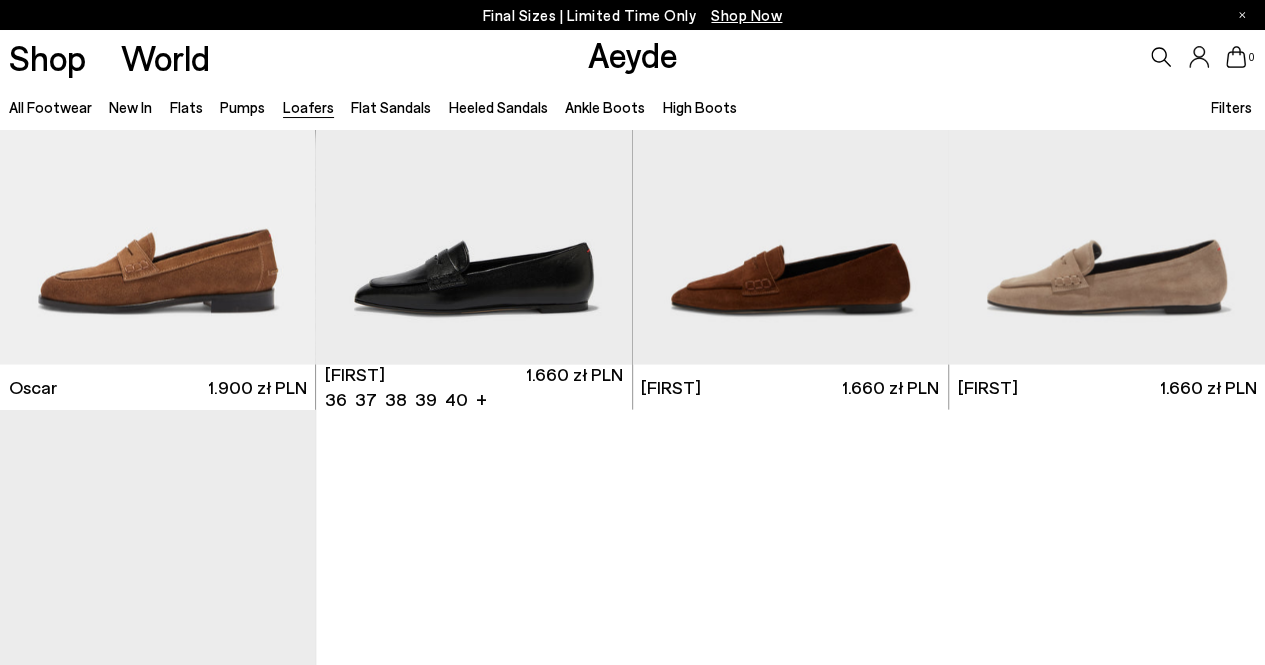 scroll, scrollTop: 2000, scrollLeft: 0, axis: vertical 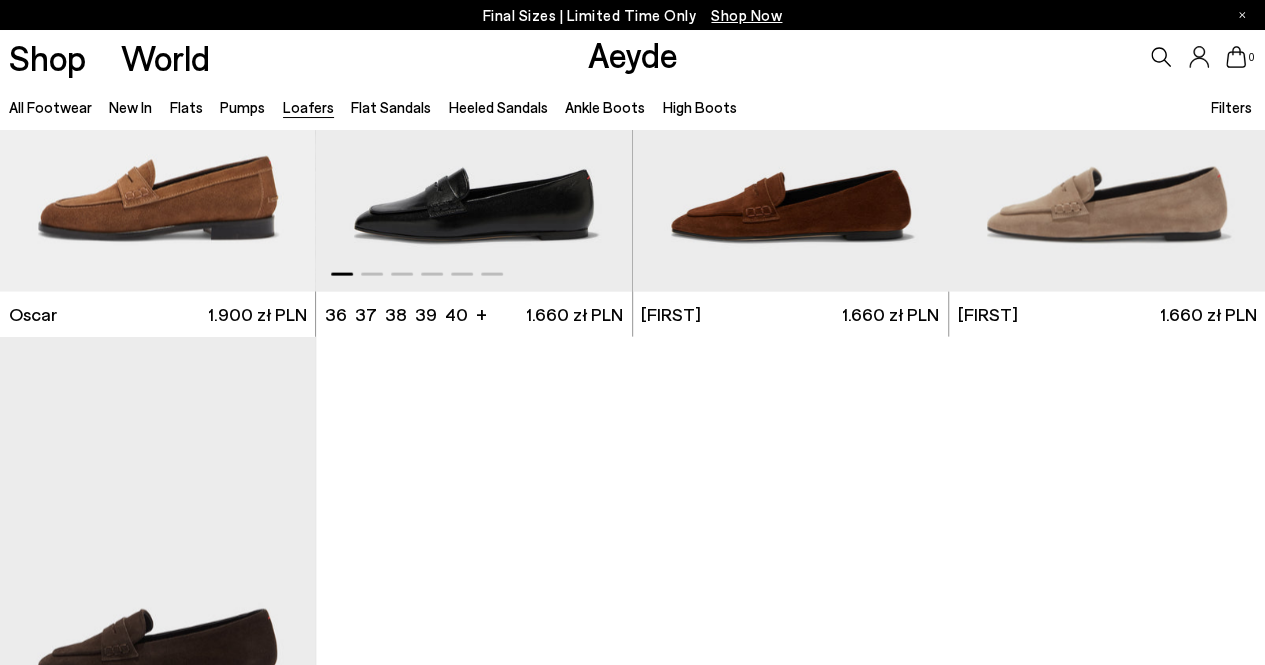 click at bounding box center (474, 93) 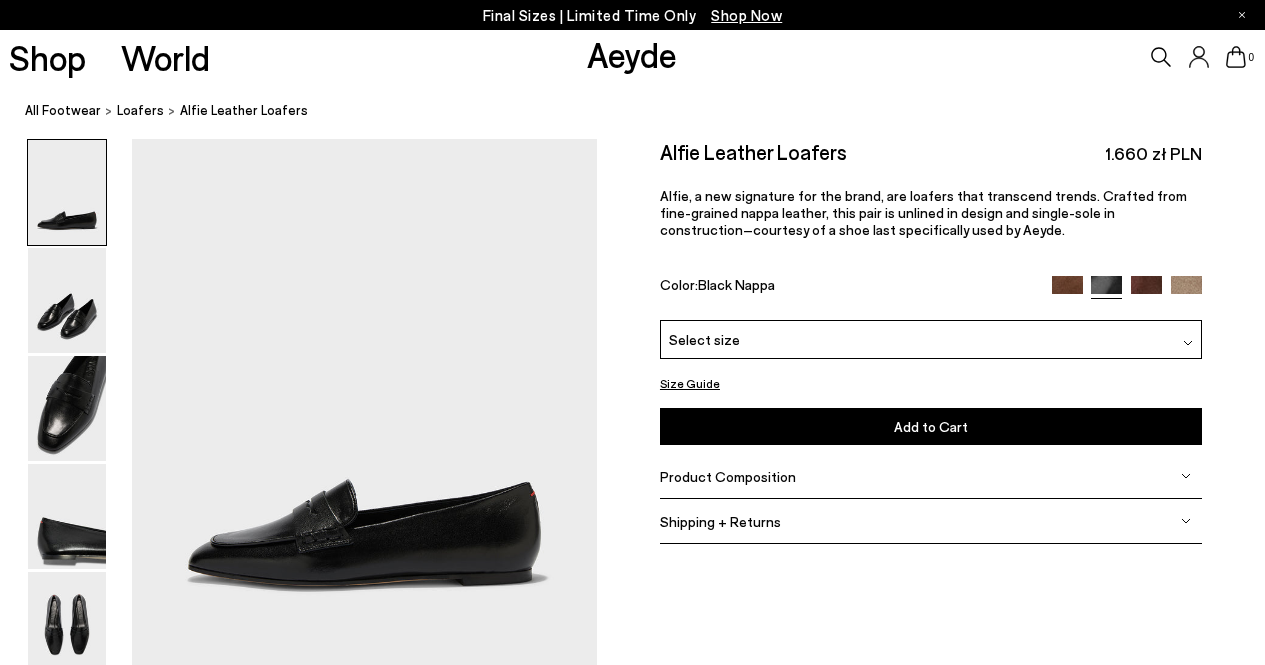 scroll, scrollTop: 0, scrollLeft: 0, axis: both 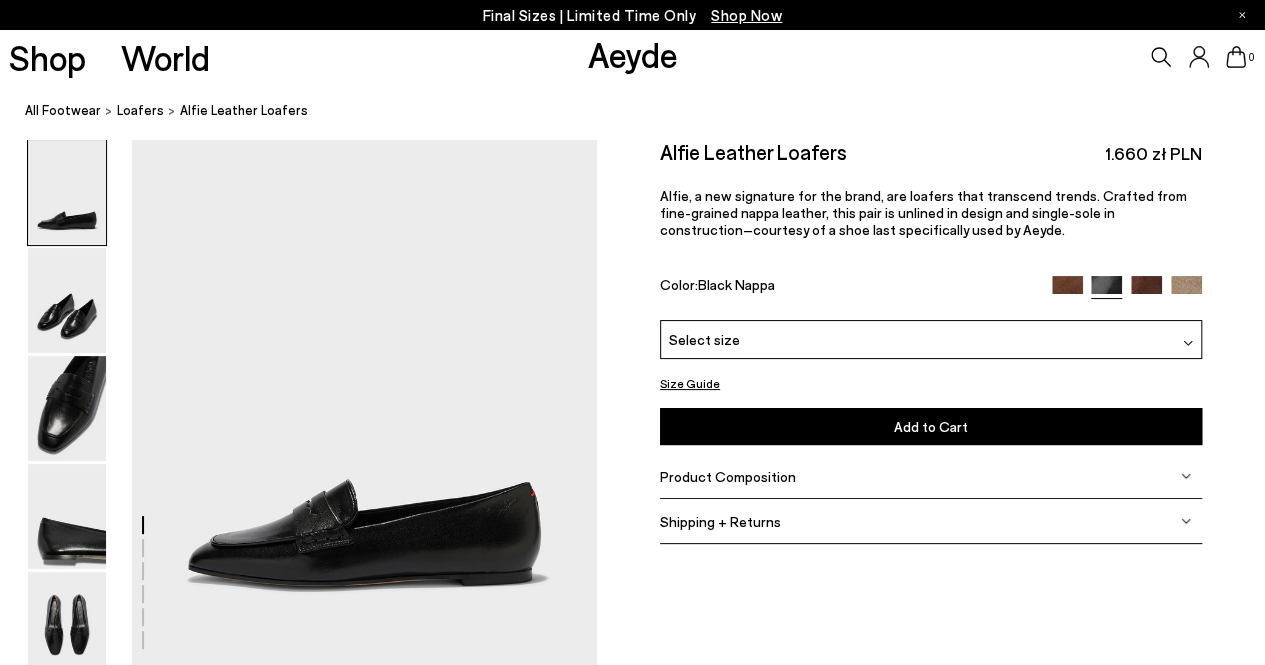 click on "Select size" at bounding box center (704, 339) 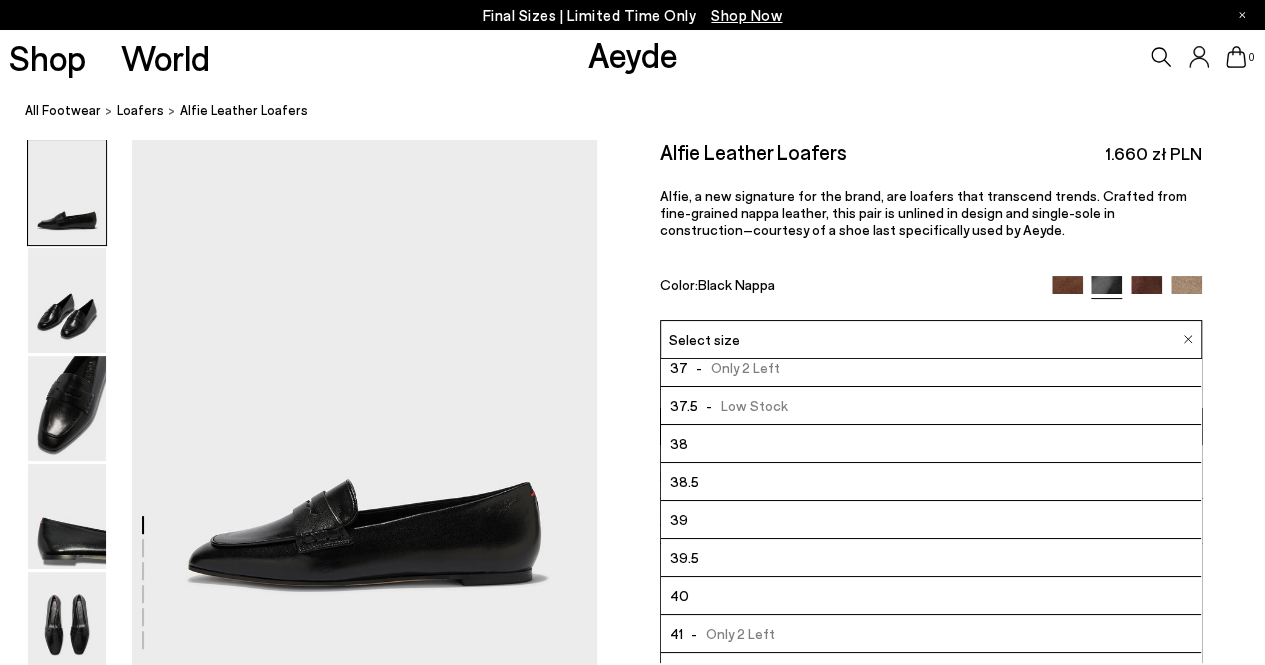 scroll, scrollTop: 72, scrollLeft: 0, axis: vertical 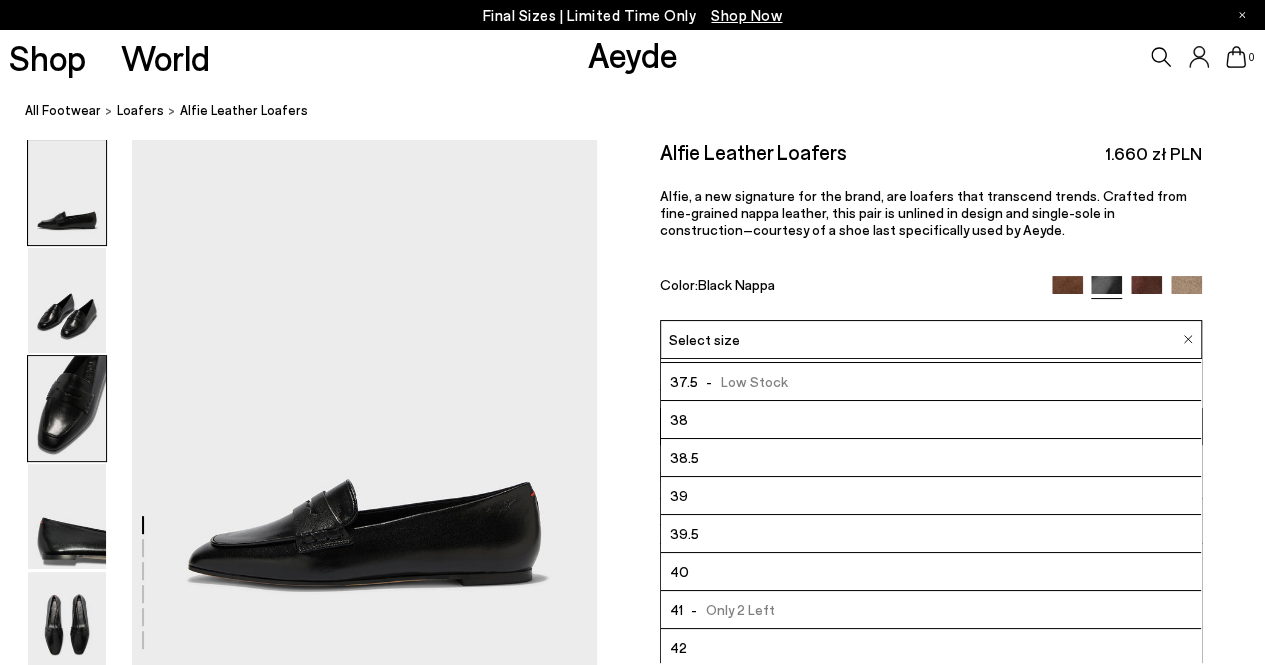 click at bounding box center [67, 408] 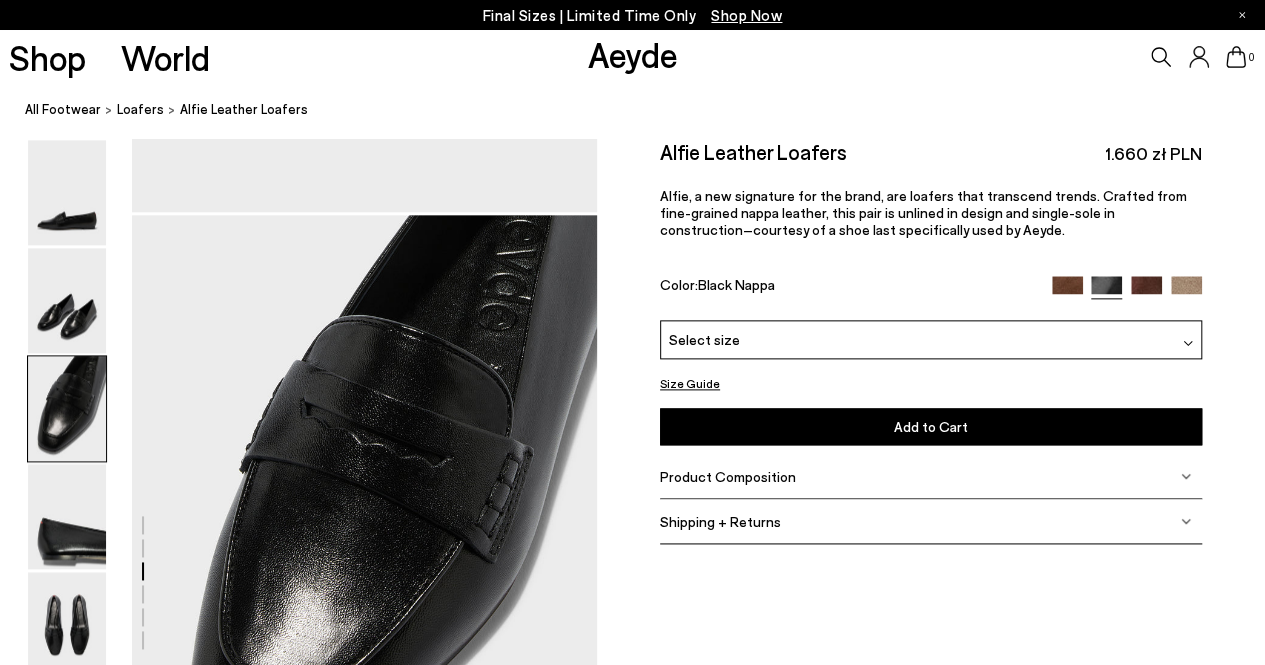 scroll, scrollTop: 1154, scrollLeft: 0, axis: vertical 